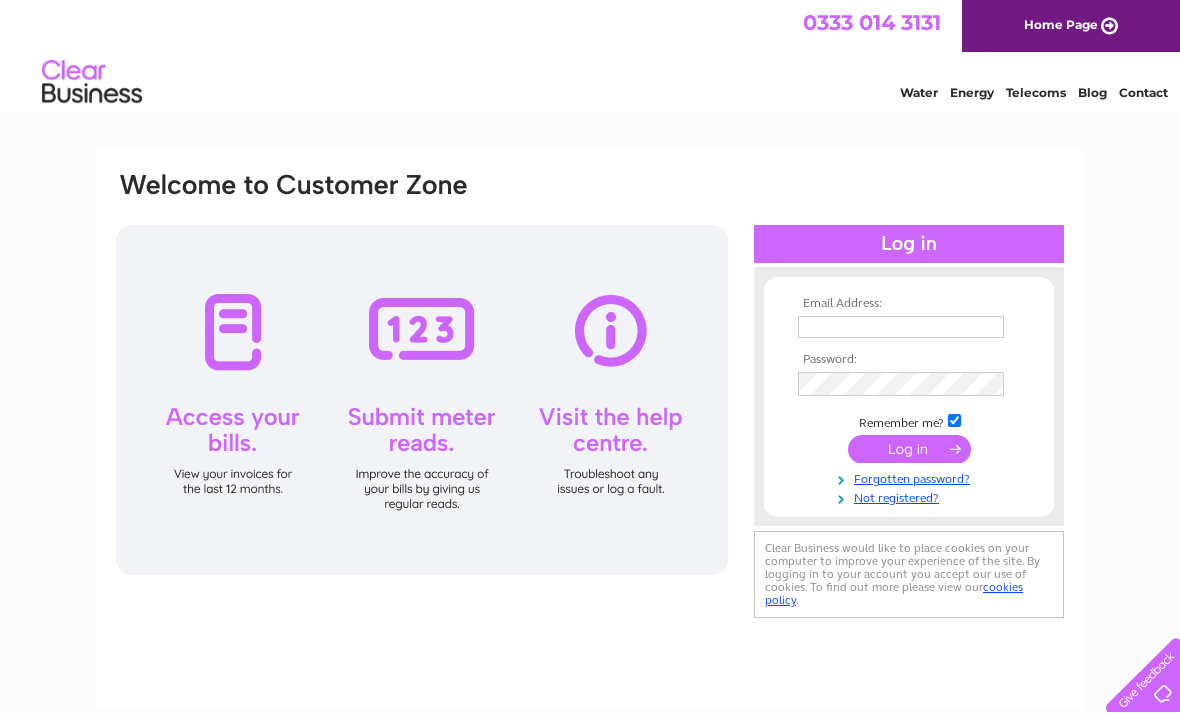 scroll, scrollTop: 0, scrollLeft: 0, axis: both 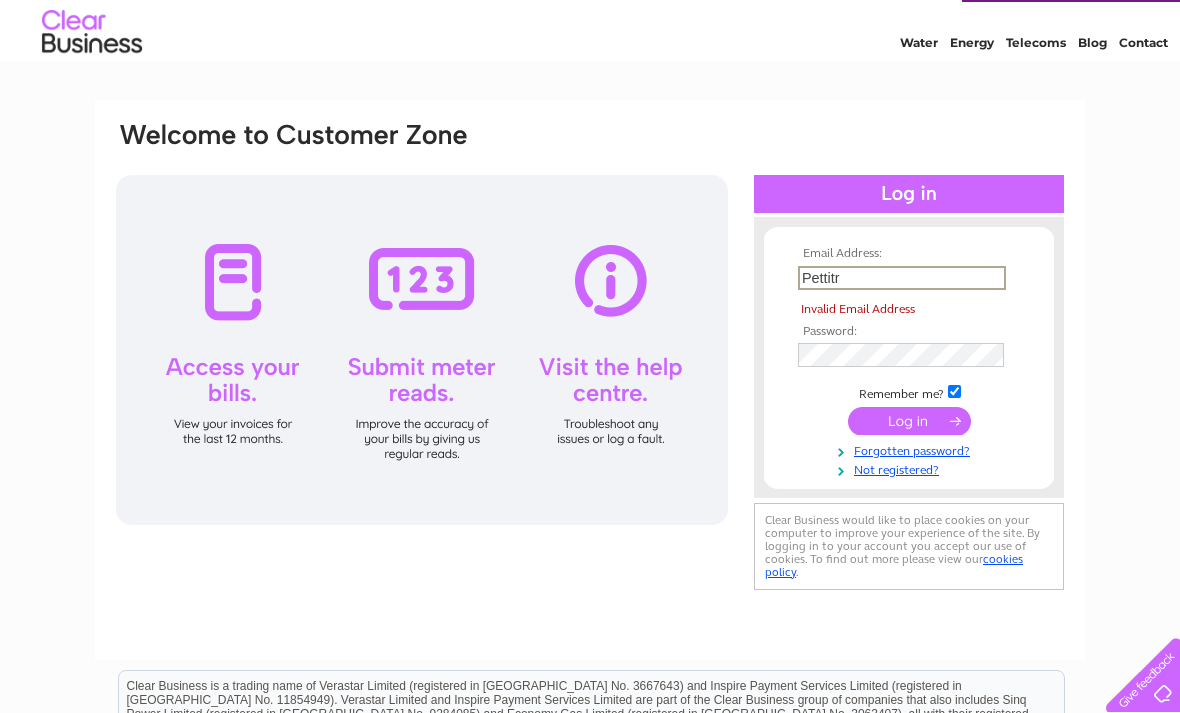 click on "Pettitr" at bounding box center [902, 278] 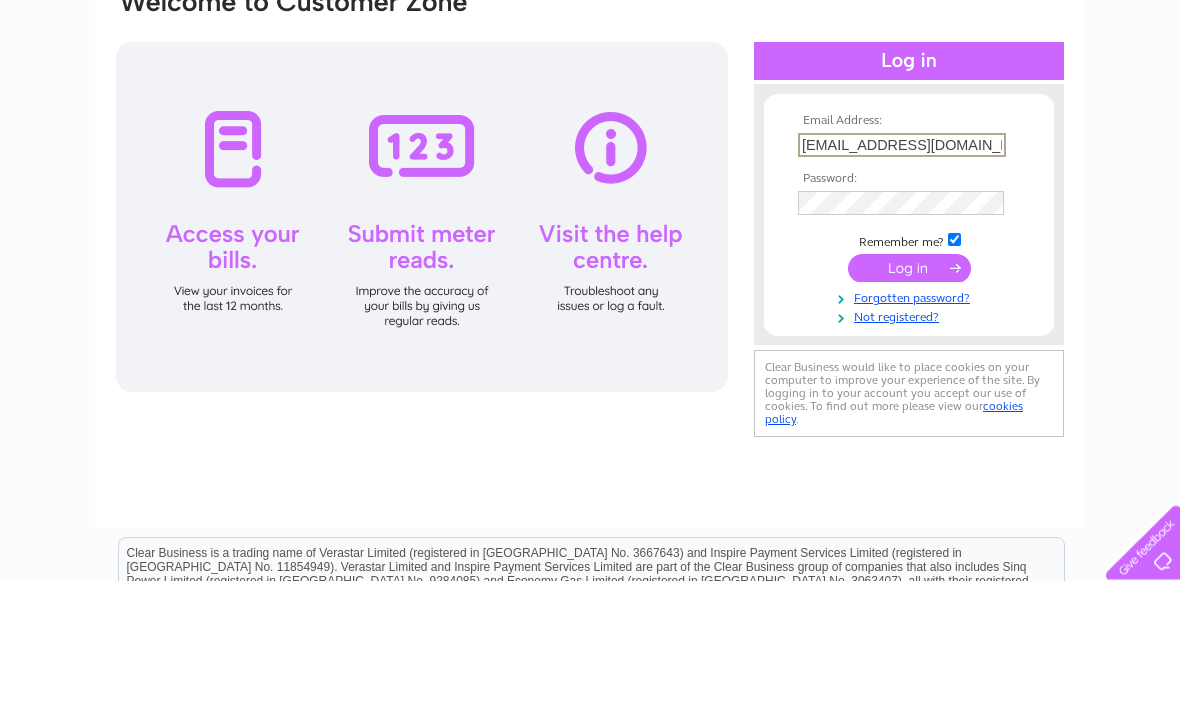 type on "Pettitrjpettit@aol.com" 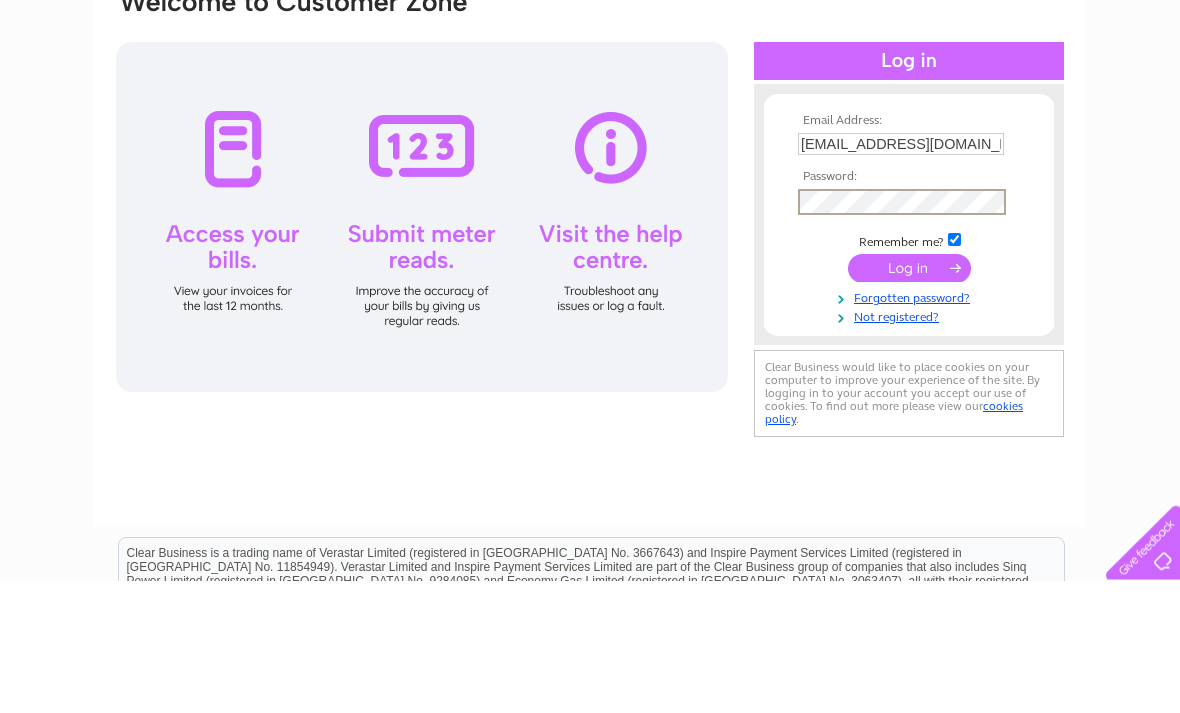click at bounding box center [909, 401] 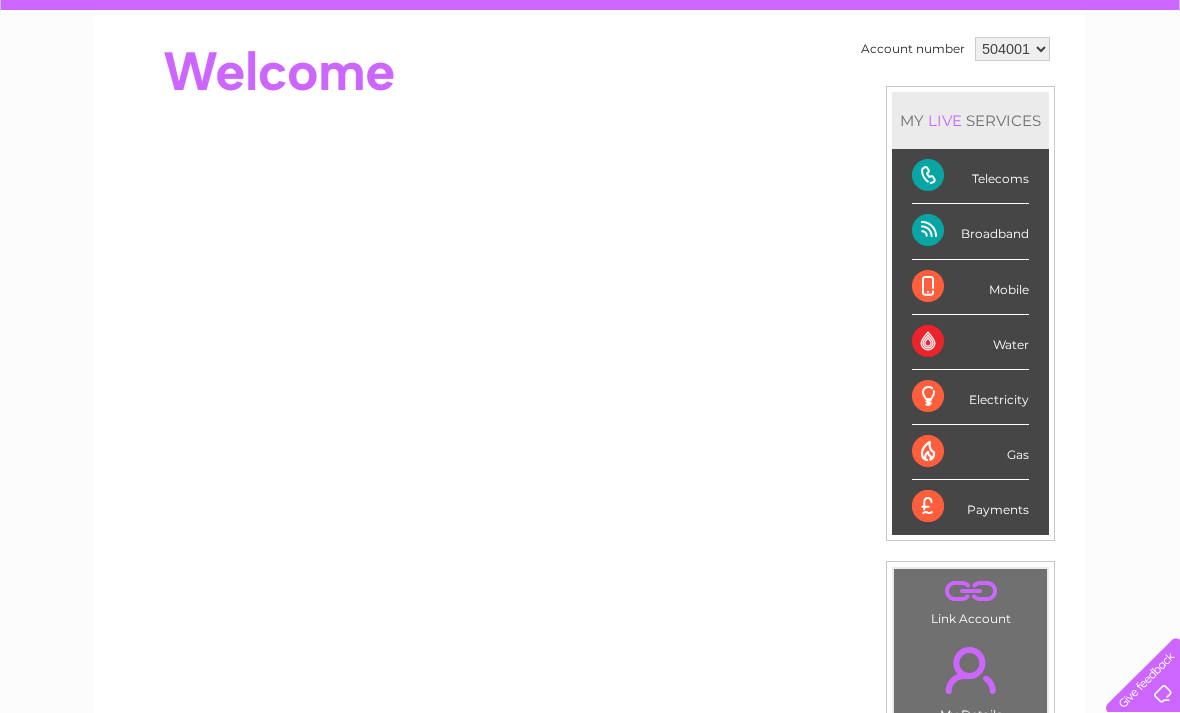 scroll, scrollTop: 176, scrollLeft: 0, axis: vertical 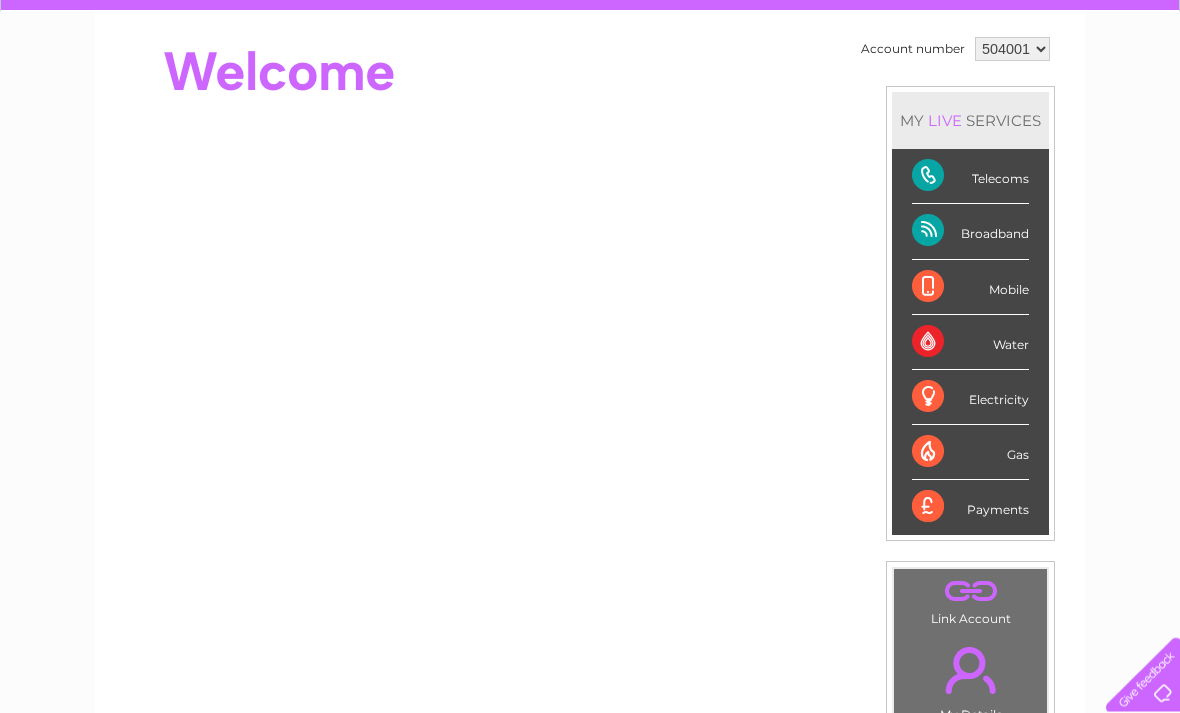 click on "Telecoms" at bounding box center [970, 177] 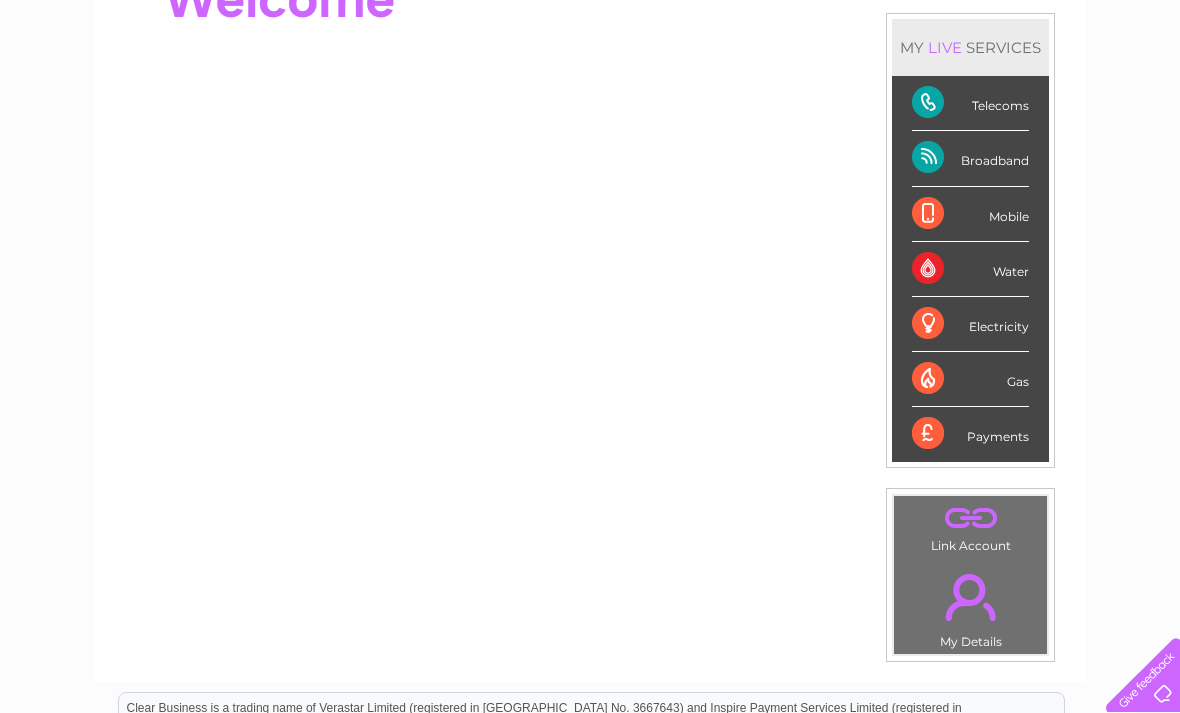 scroll, scrollTop: 246, scrollLeft: 0, axis: vertical 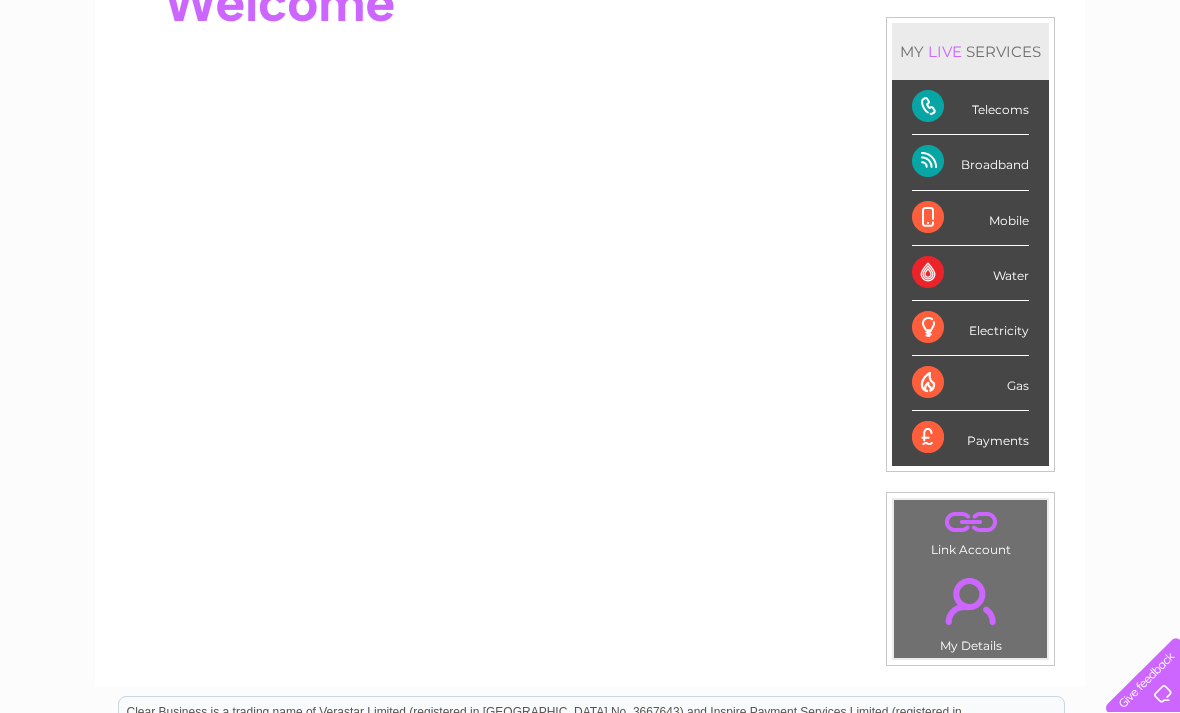 click on "Telecoms" at bounding box center [970, 107] 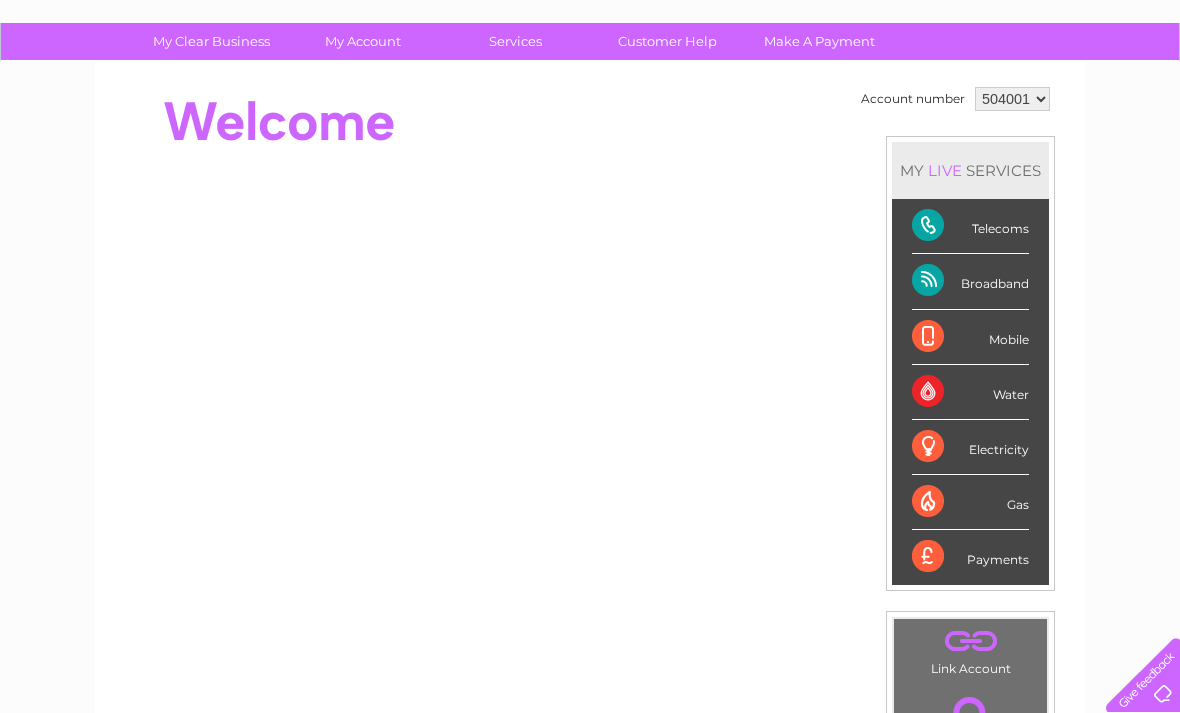 scroll, scrollTop: 126, scrollLeft: 0, axis: vertical 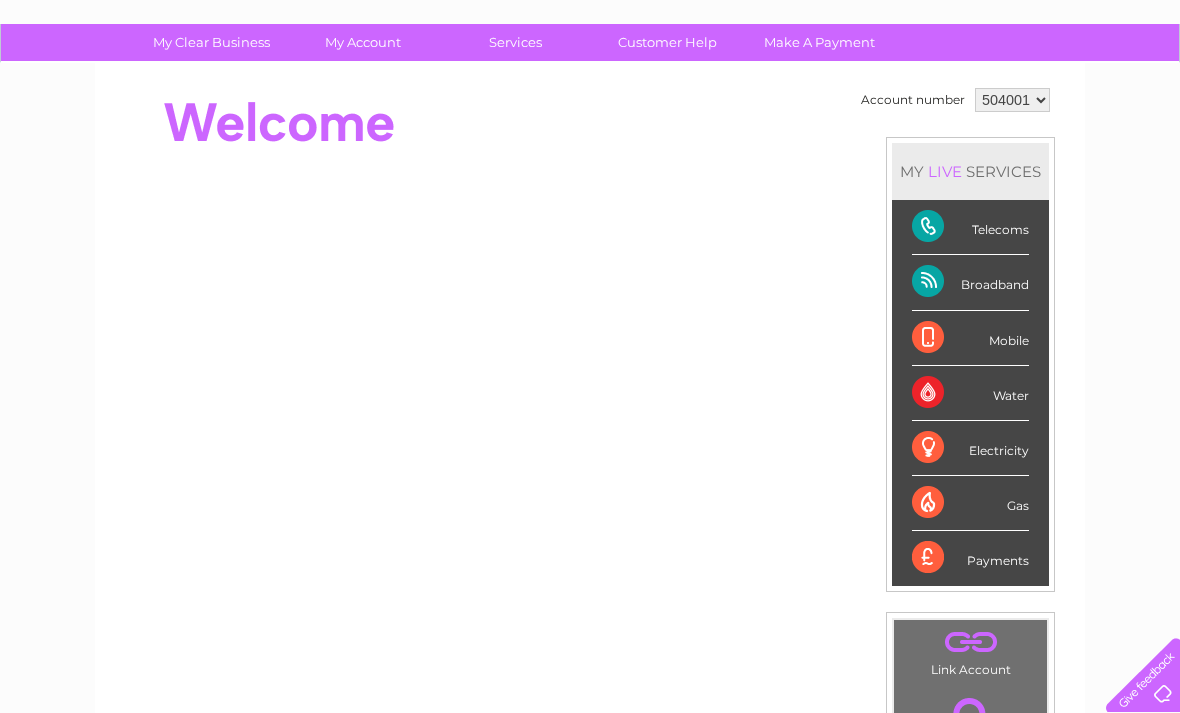 click on "0333 014 3131
Home Page
Water
Energy
Telecoms
Blog
Contact
Log out" at bounding box center (590, -68) 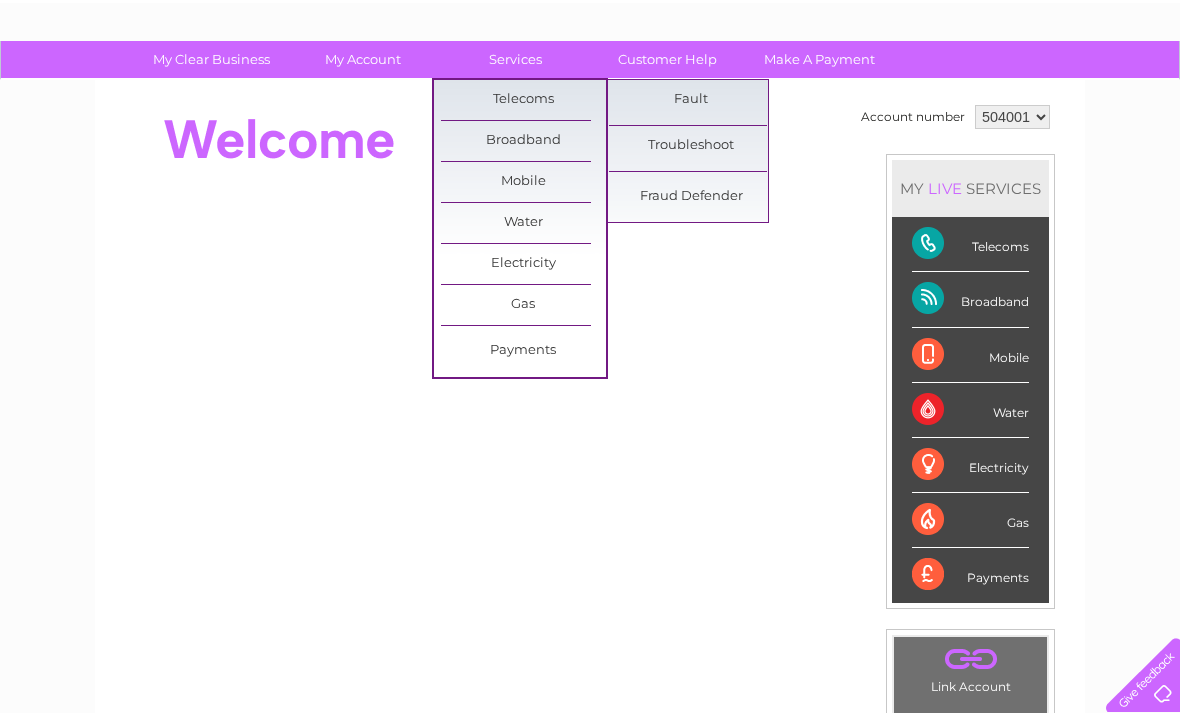 scroll, scrollTop: 102, scrollLeft: 0, axis: vertical 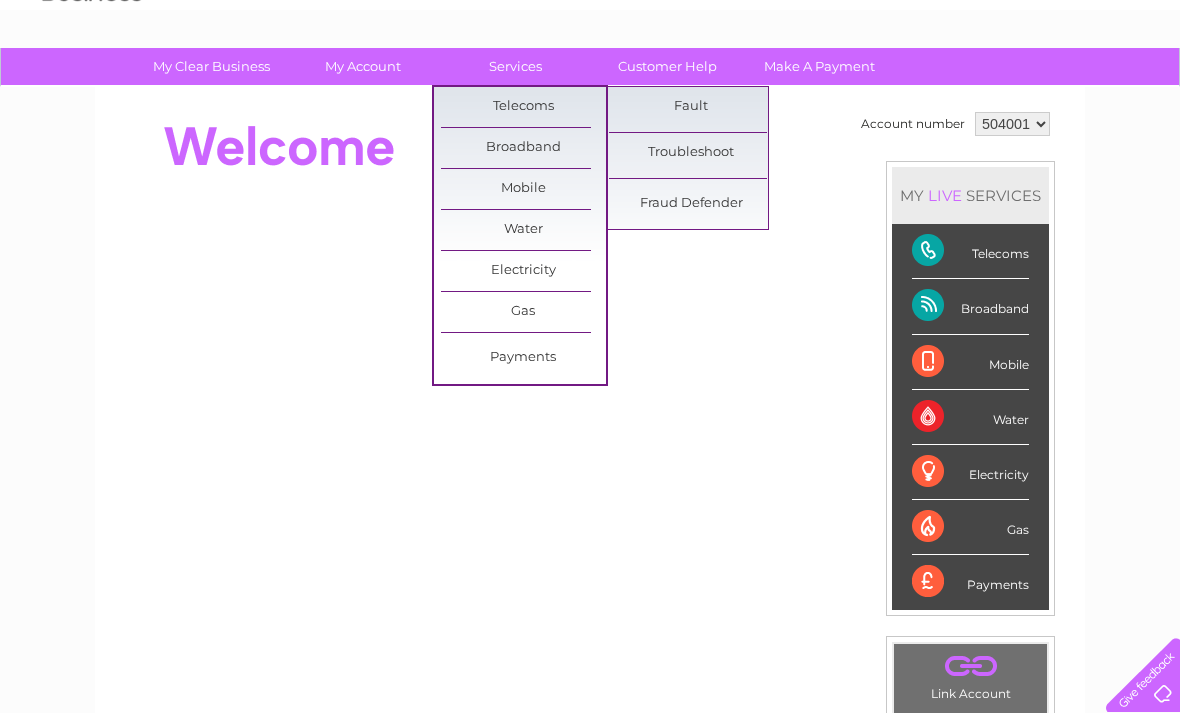 click on "Telecoms" at bounding box center (523, 107) 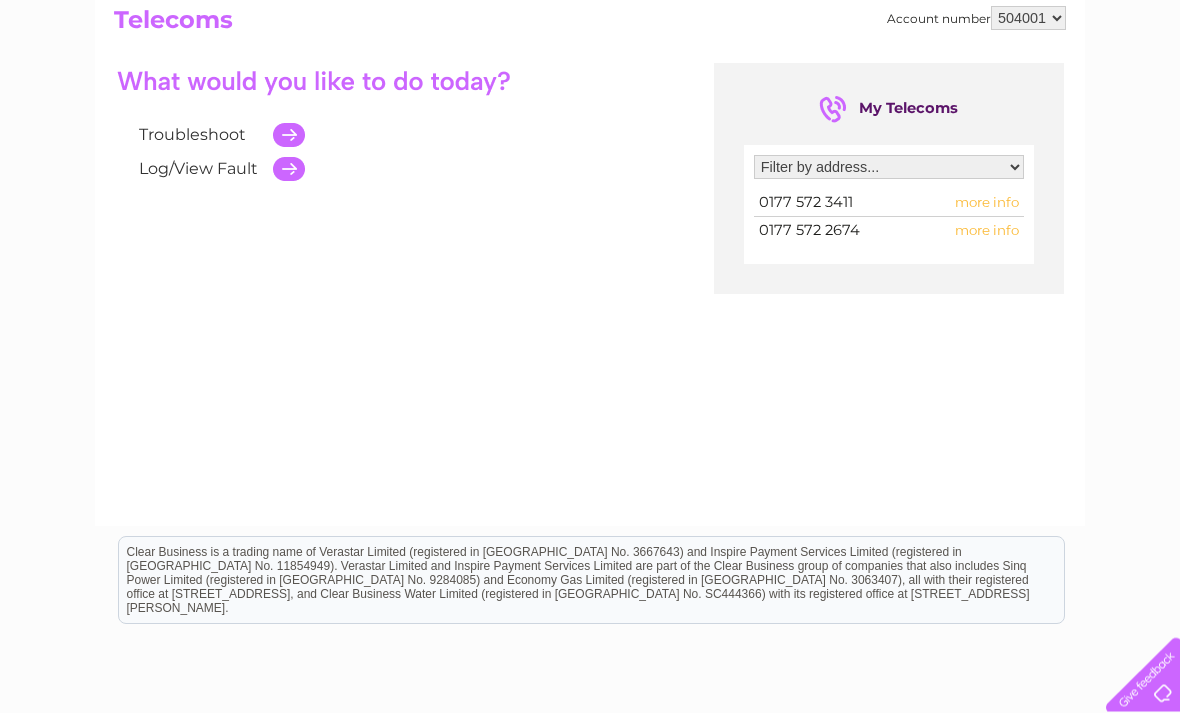 scroll, scrollTop: 205, scrollLeft: 0, axis: vertical 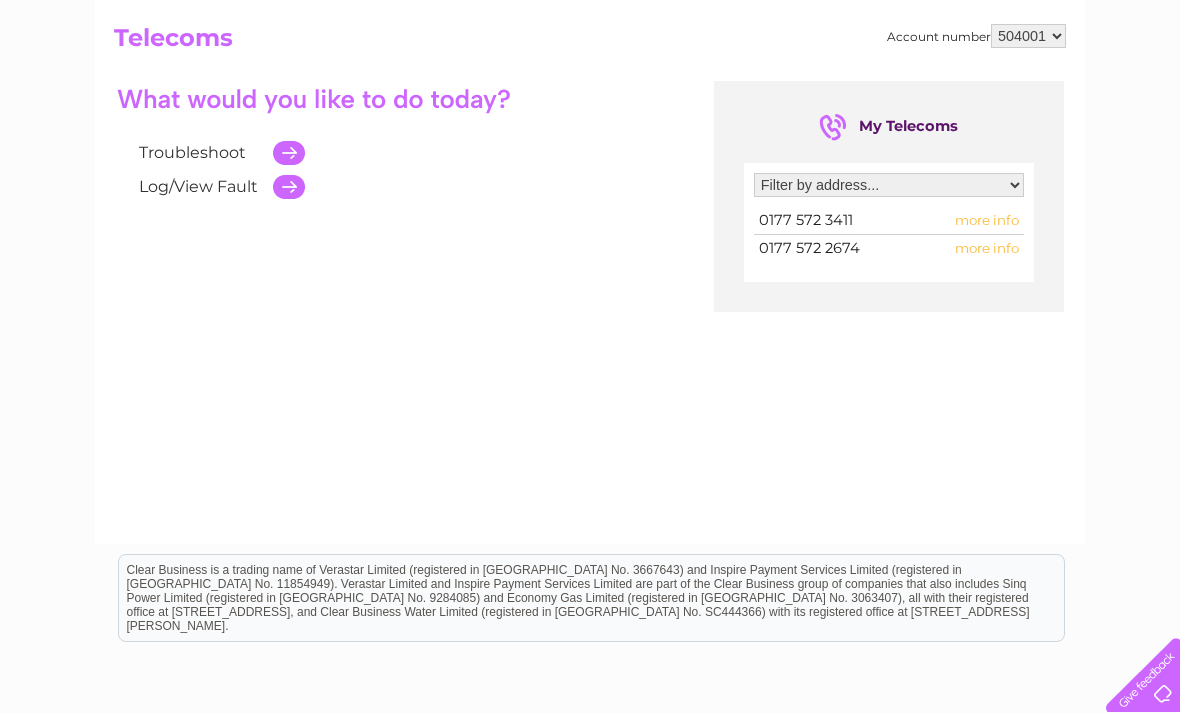 click on "more info" at bounding box center [987, 220] 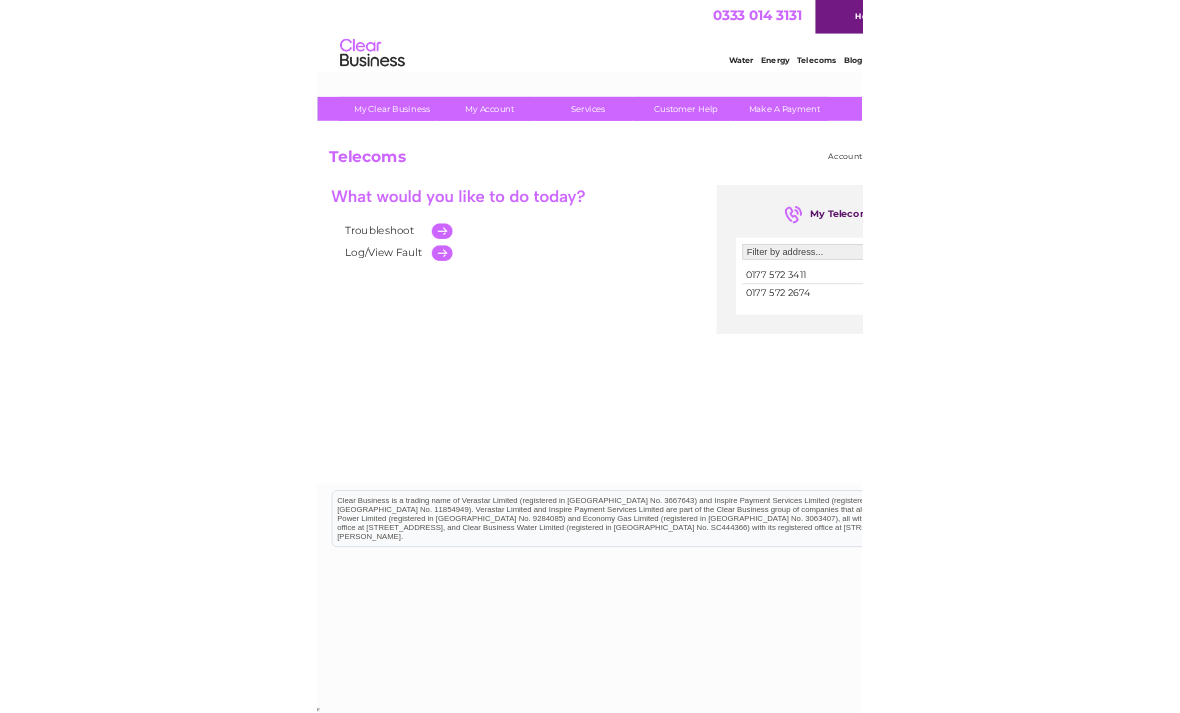 scroll, scrollTop: 0, scrollLeft: 0, axis: both 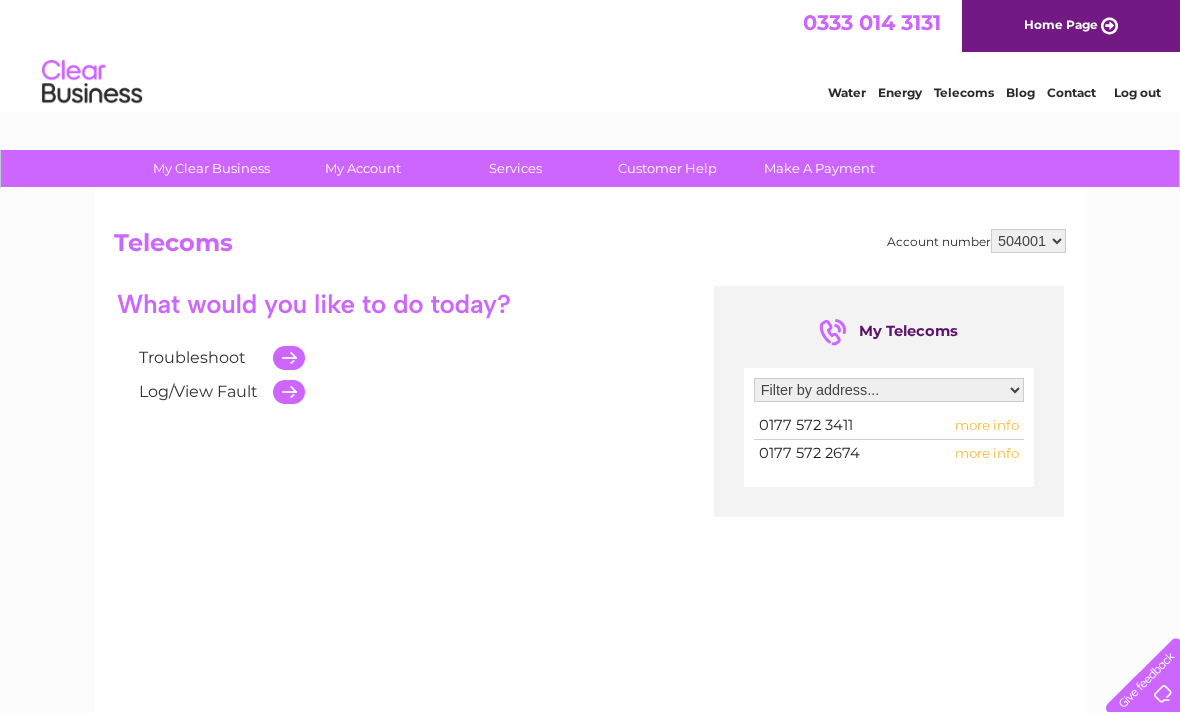 click on "Account number    504001
Telecoms
Troubleshoot
Log/View Fault
My Telecoms
Filter by address...
Cowbit Road, Spalding, Lincolnshire, PE12 6AB
W And W H Pettit, Cowbit Rd, Spalding, Lincs, PE12 6AB
0177 572 3411
more info" at bounding box center [590, 469] 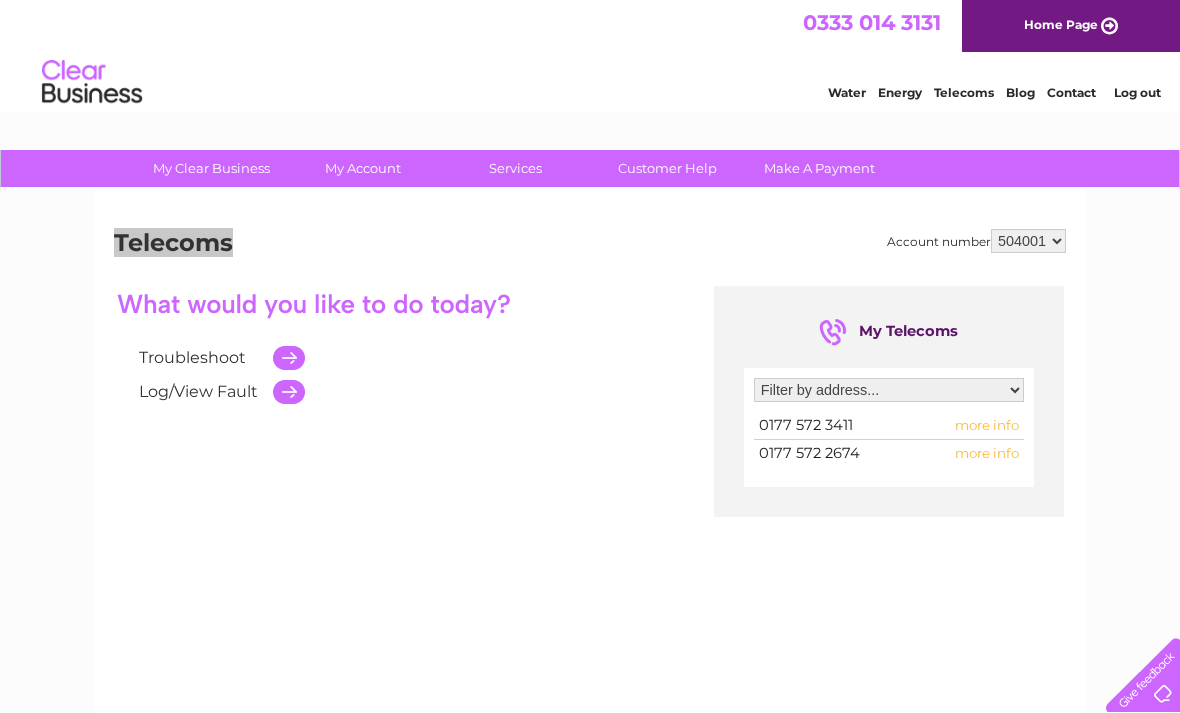 click on "Water
Energy
Telecoms
Blog
Contact
Log out" at bounding box center [590, 84] 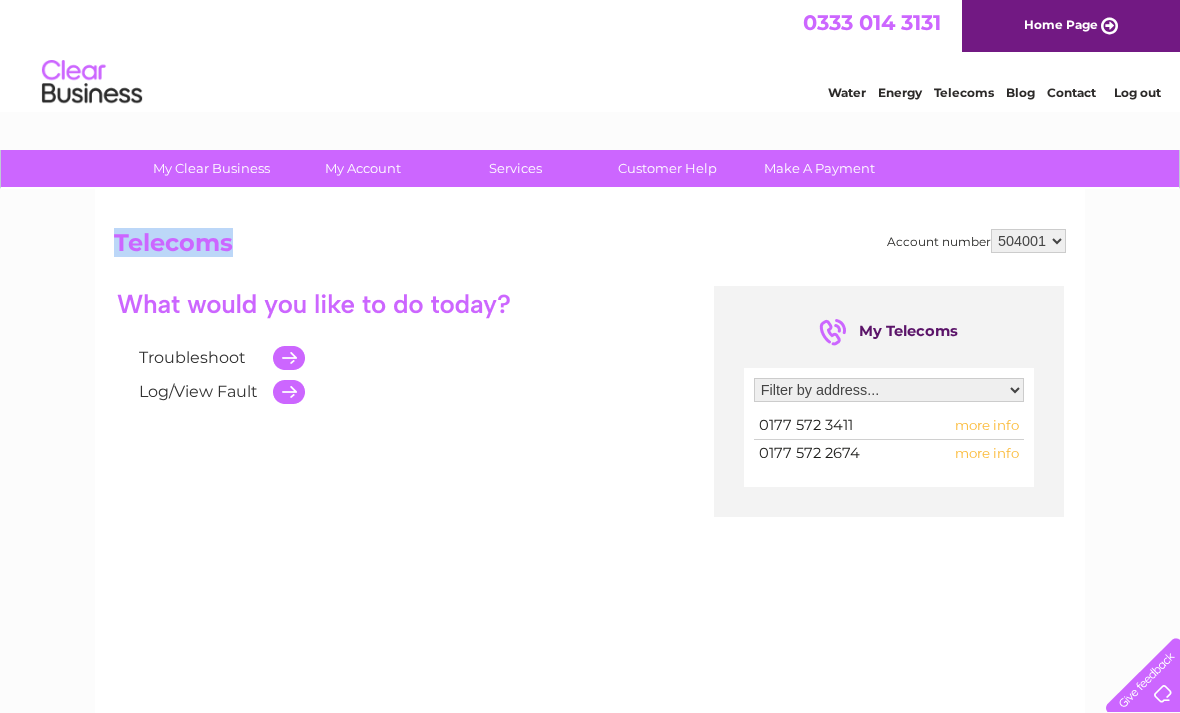 click on "more info" at bounding box center [987, 425] 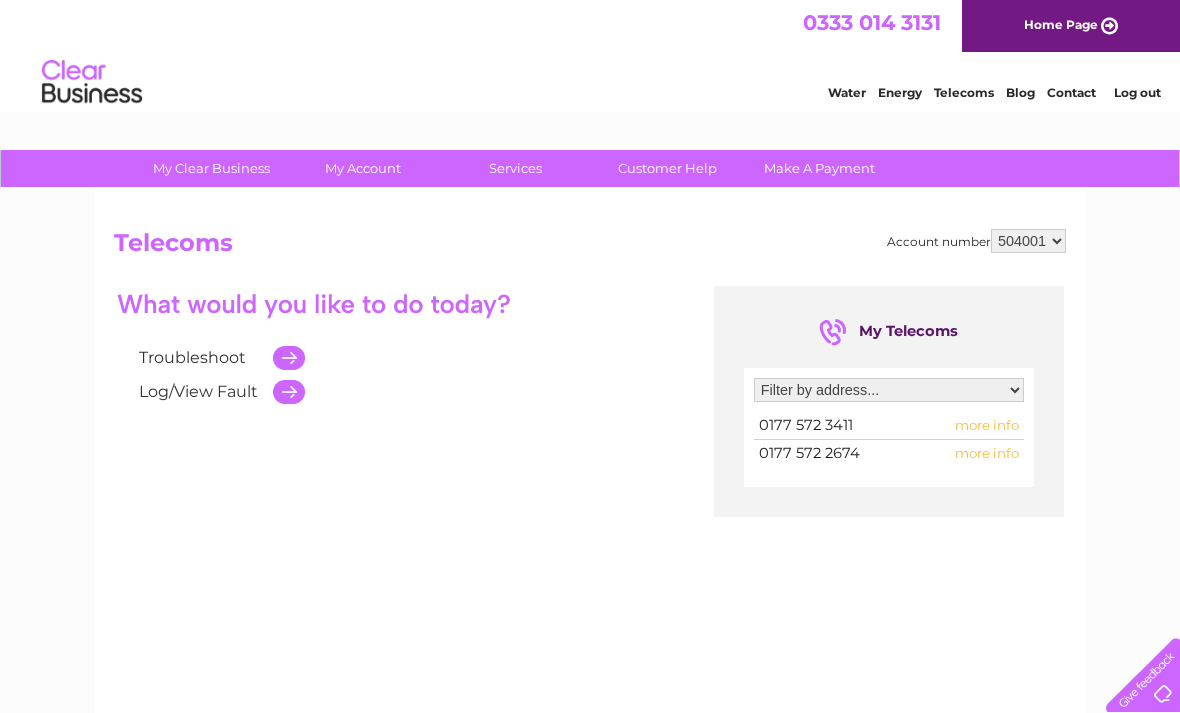 click on "more info" at bounding box center [987, 425] 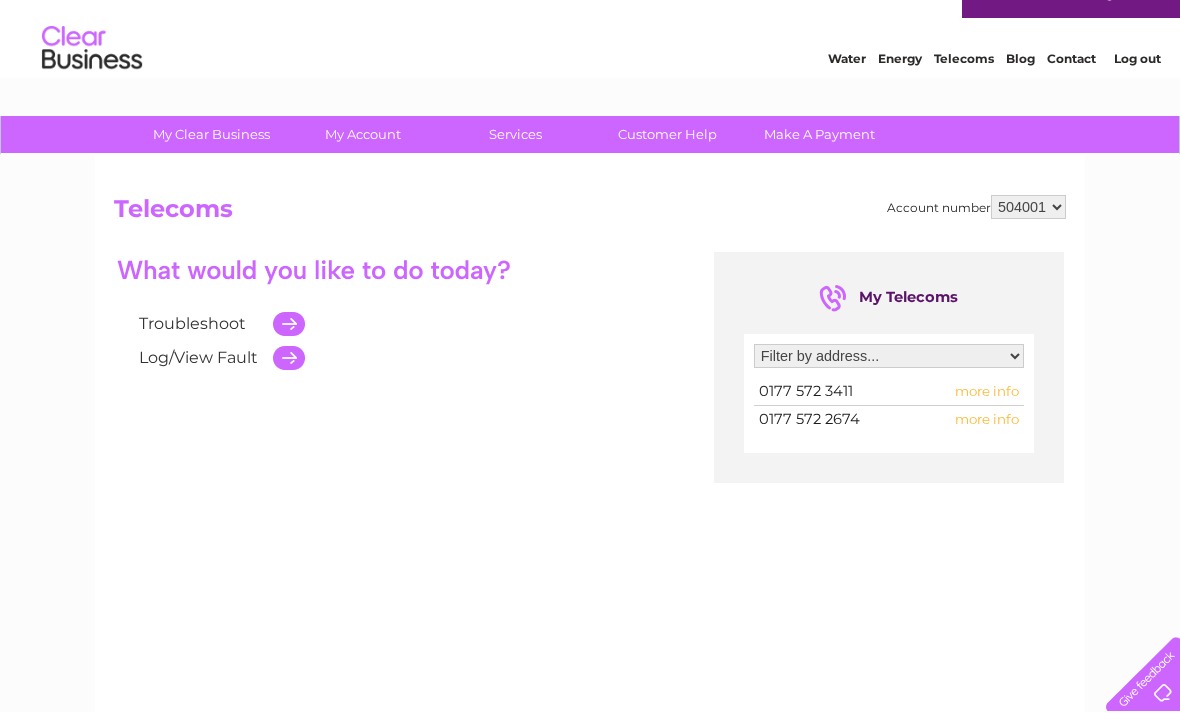scroll, scrollTop: 34, scrollLeft: 0, axis: vertical 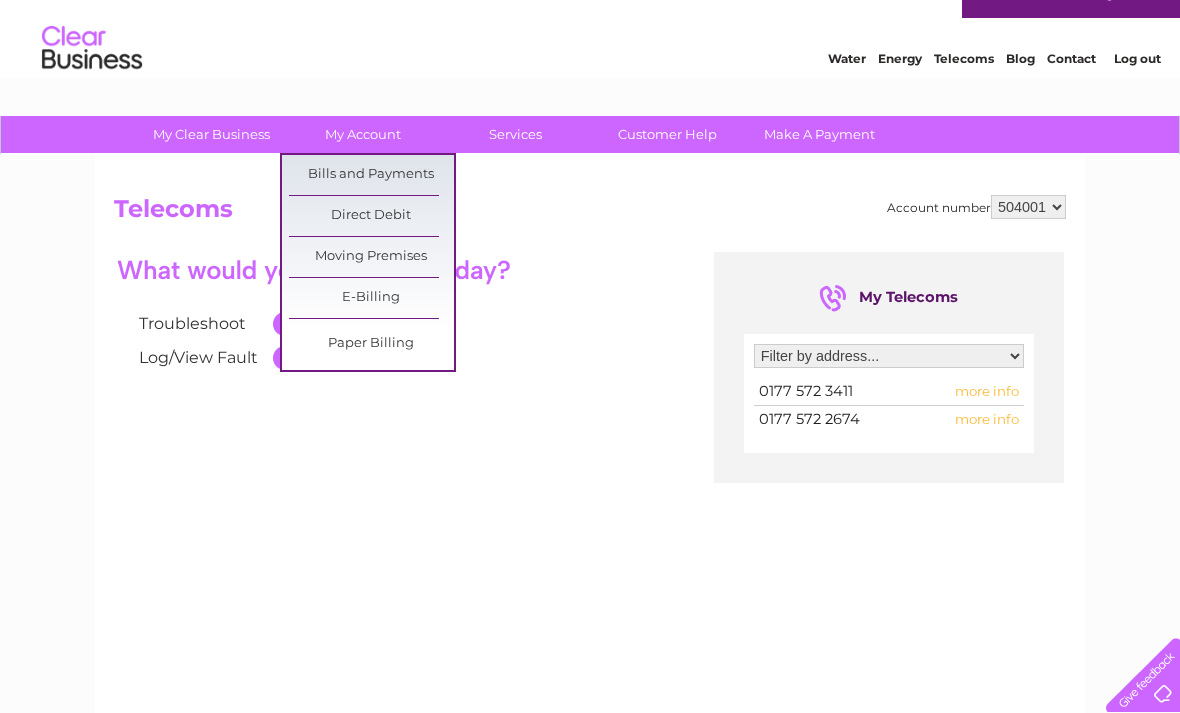 click on "Bills and Payments" at bounding box center [371, 175] 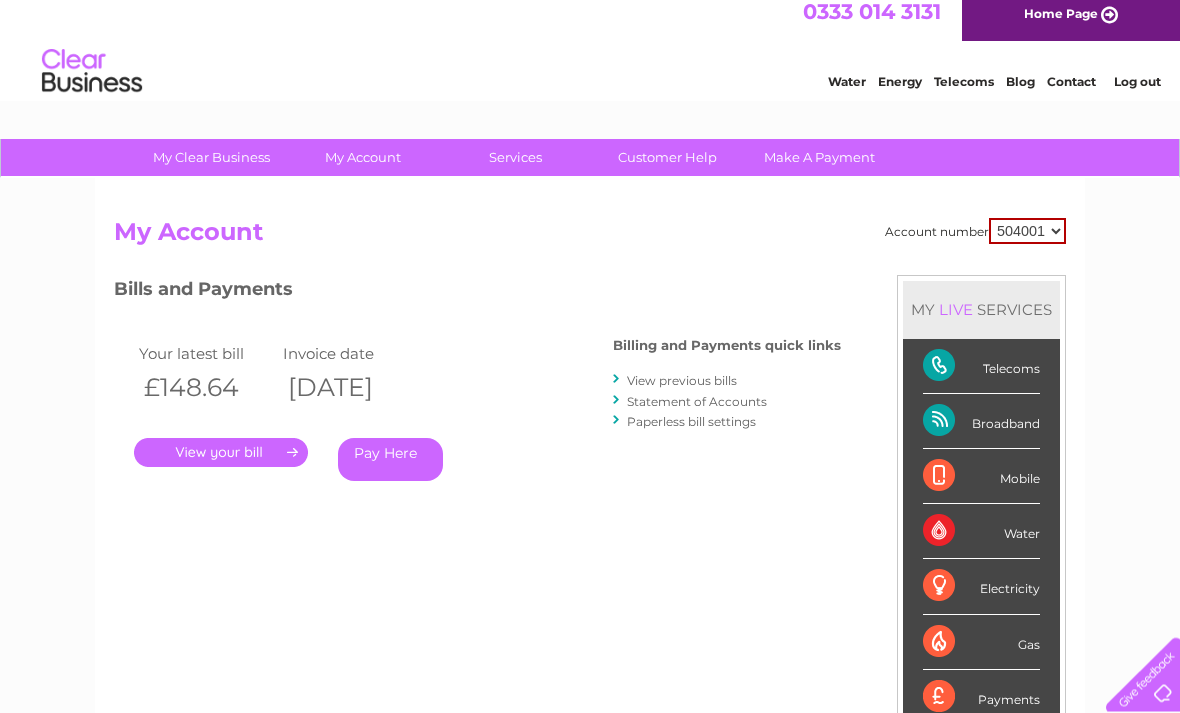 scroll, scrollTop: 20, scrollLeft: 0, axis: vertical 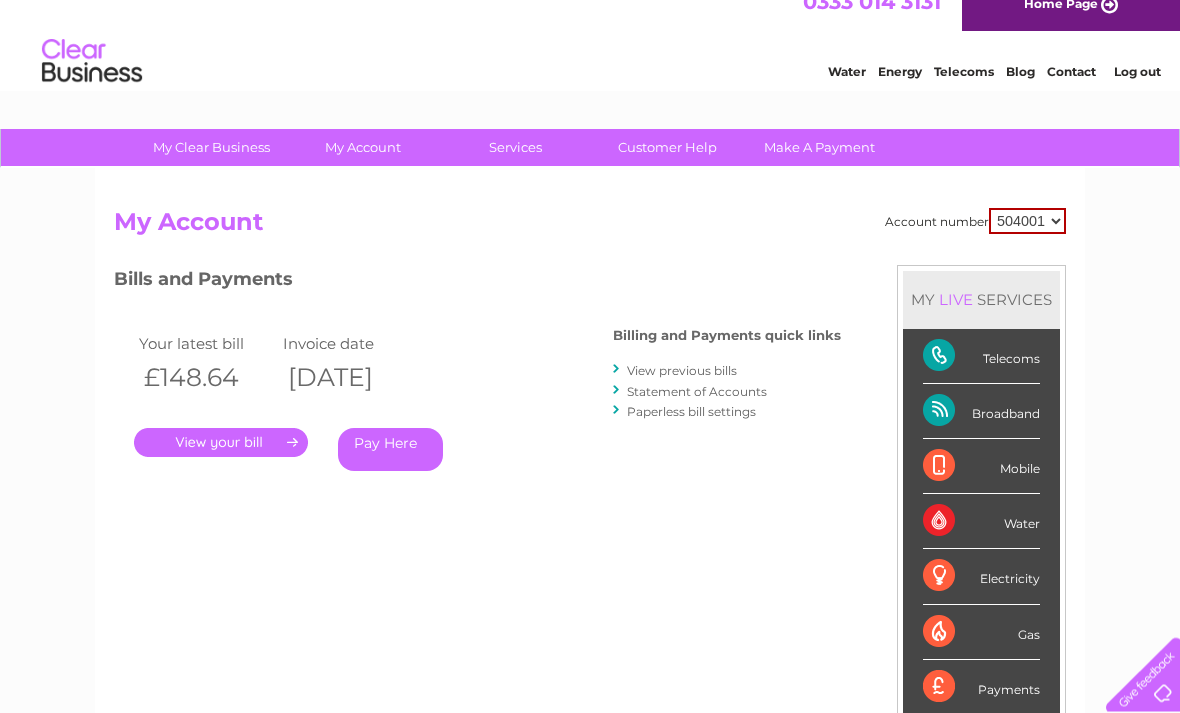 click on "." at bounding box center [221, 443] 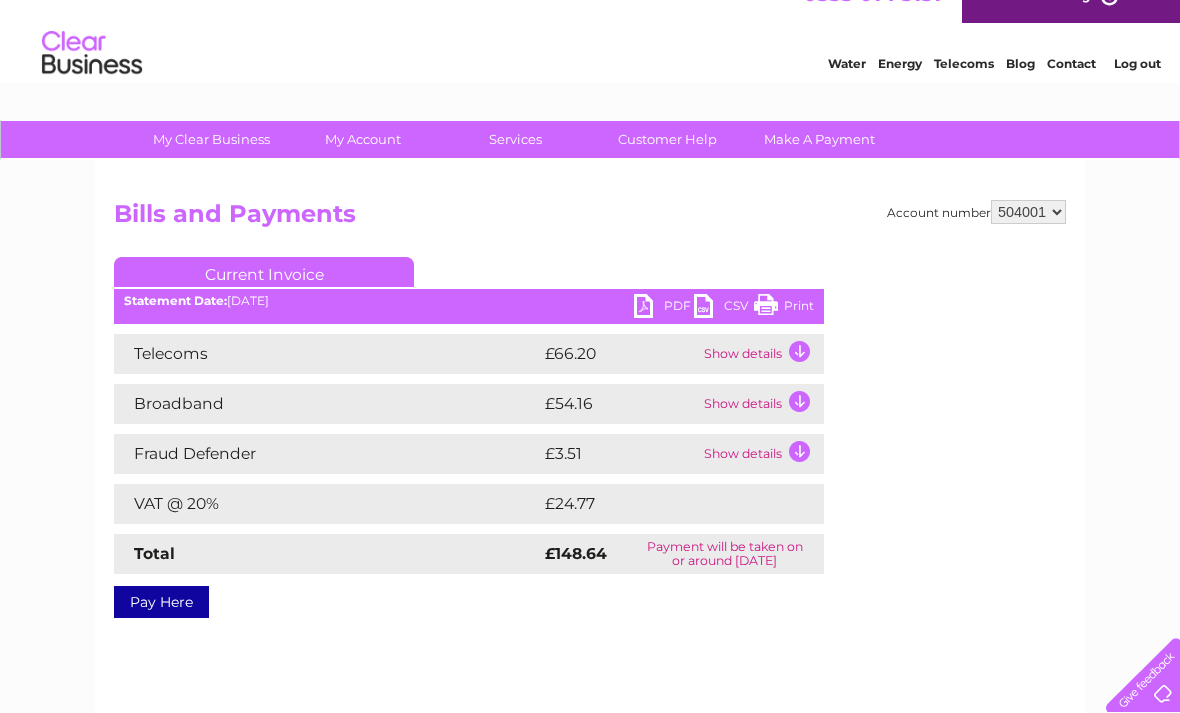 scroll, scrollTop: 35, scrollLeft: 0, axis: vertical 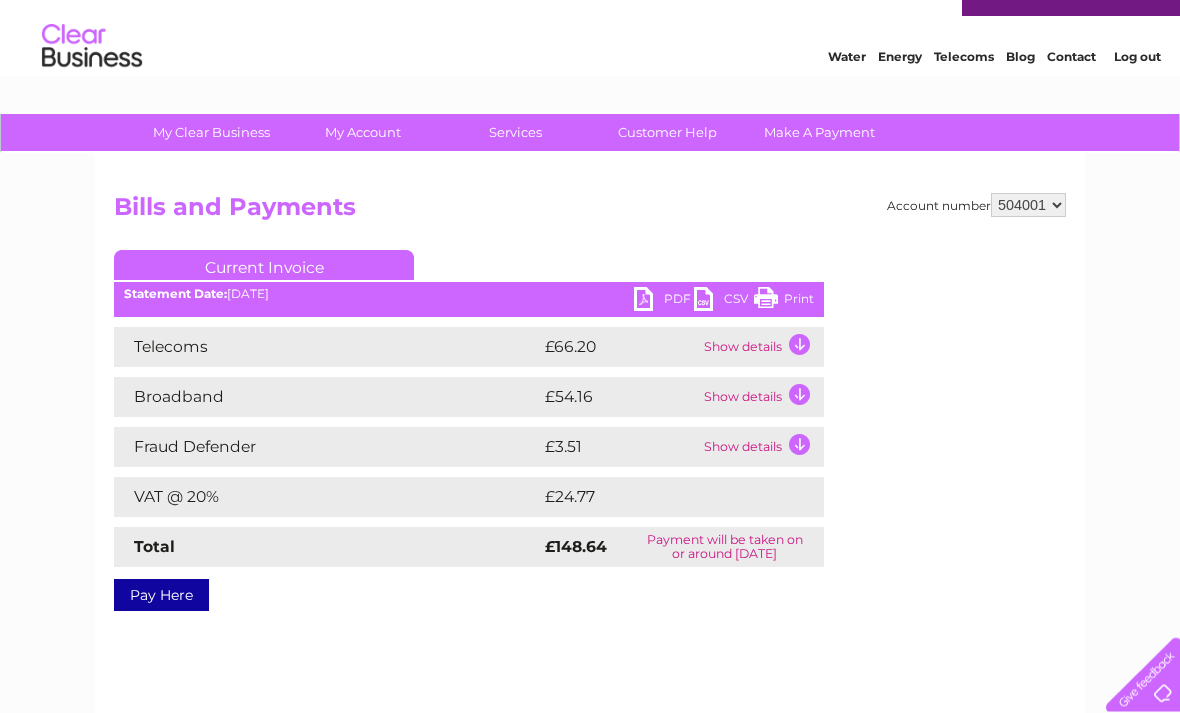 click on "Show details" at bounding box center [761, 398] 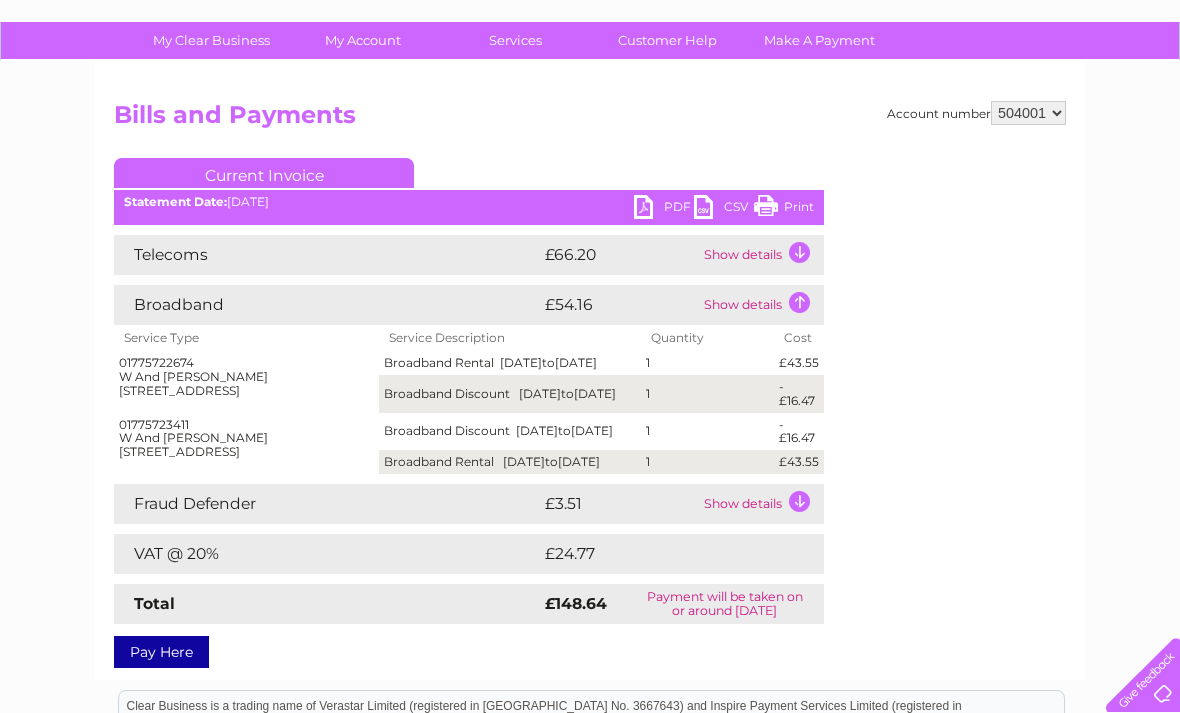 scroll, scrollTop: 134, scrollLeft: 0, axis: vertical 